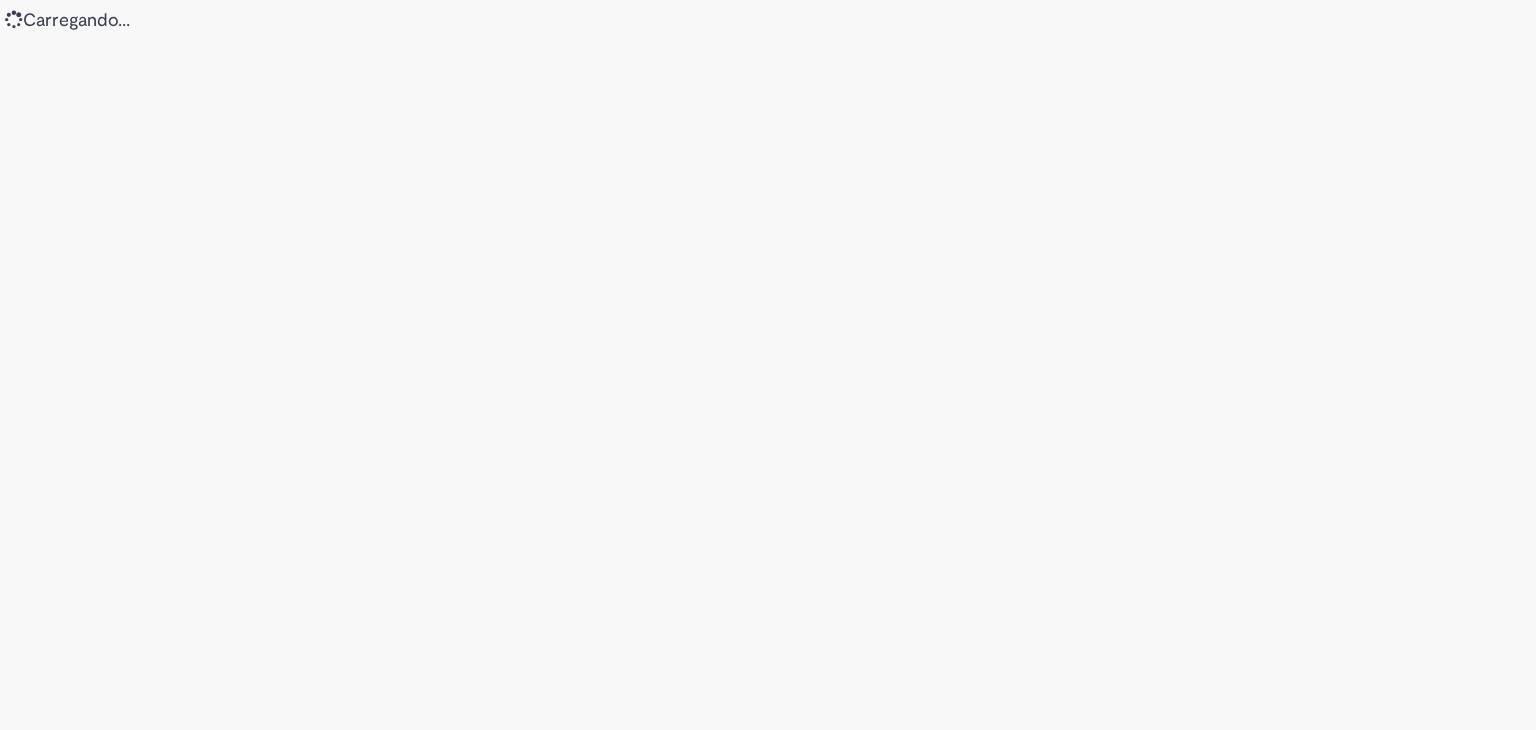 scroll, scrollTop: 0, scrollLeft: 0, axis: both 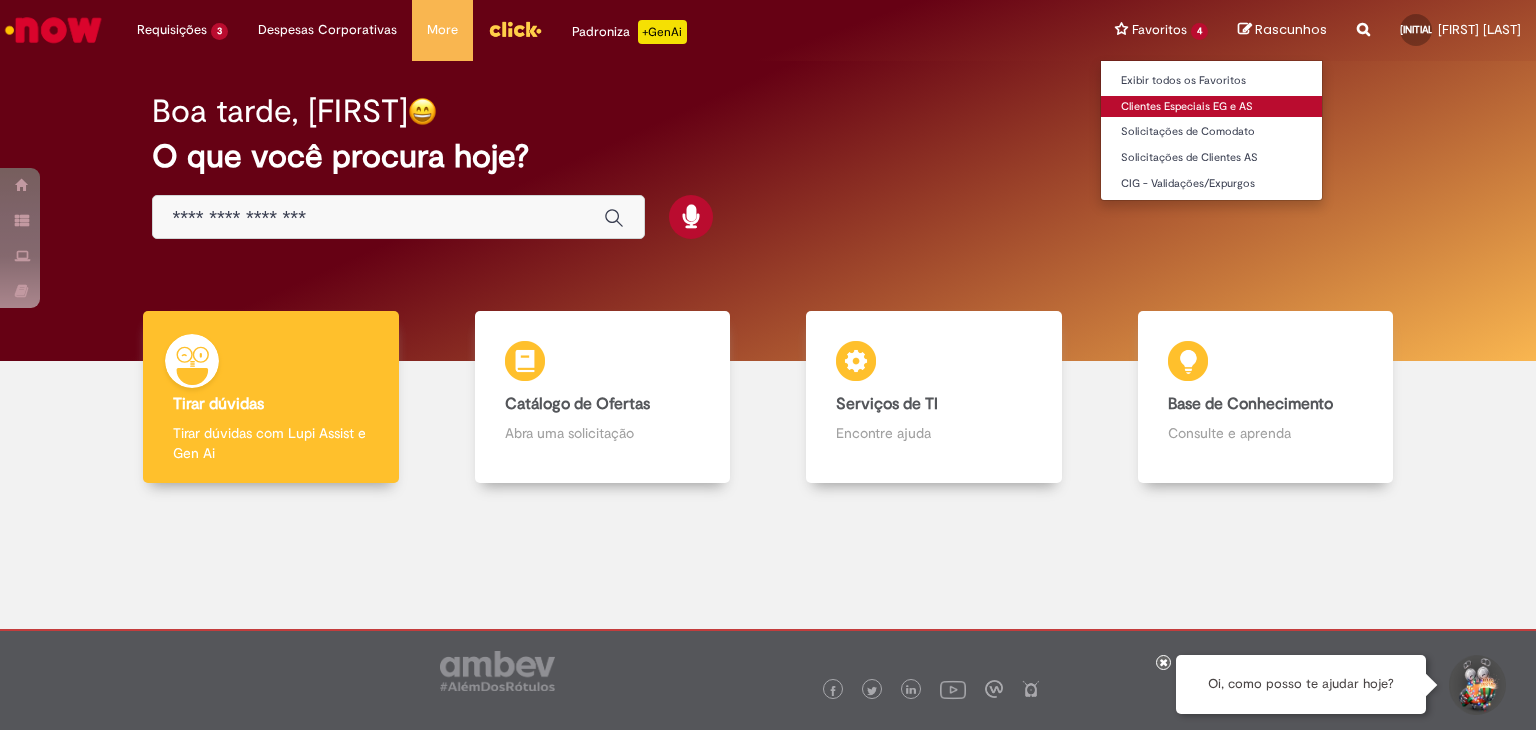 click on "Clientes Especiais EG e AS" at bounding box center [1211, 107] 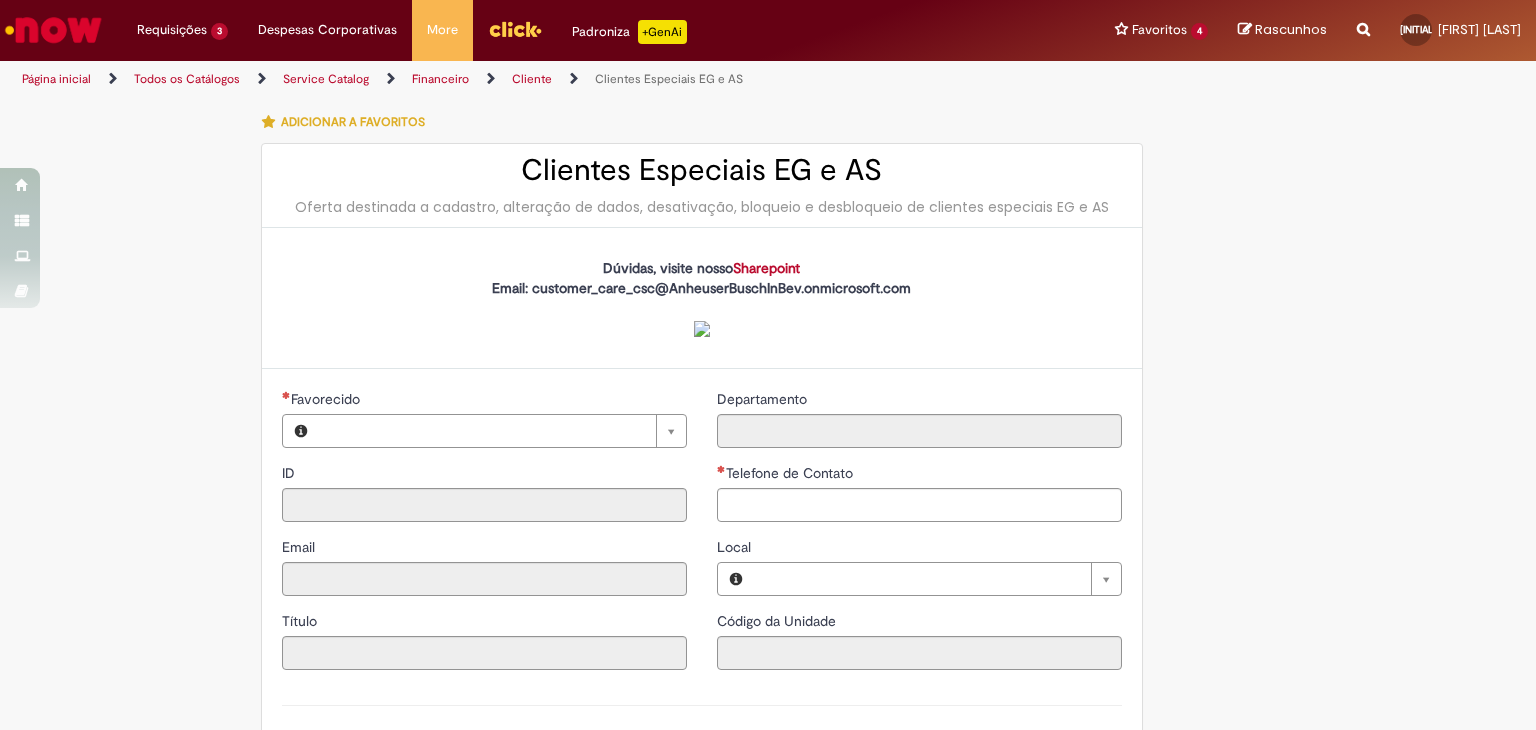 type on "********" 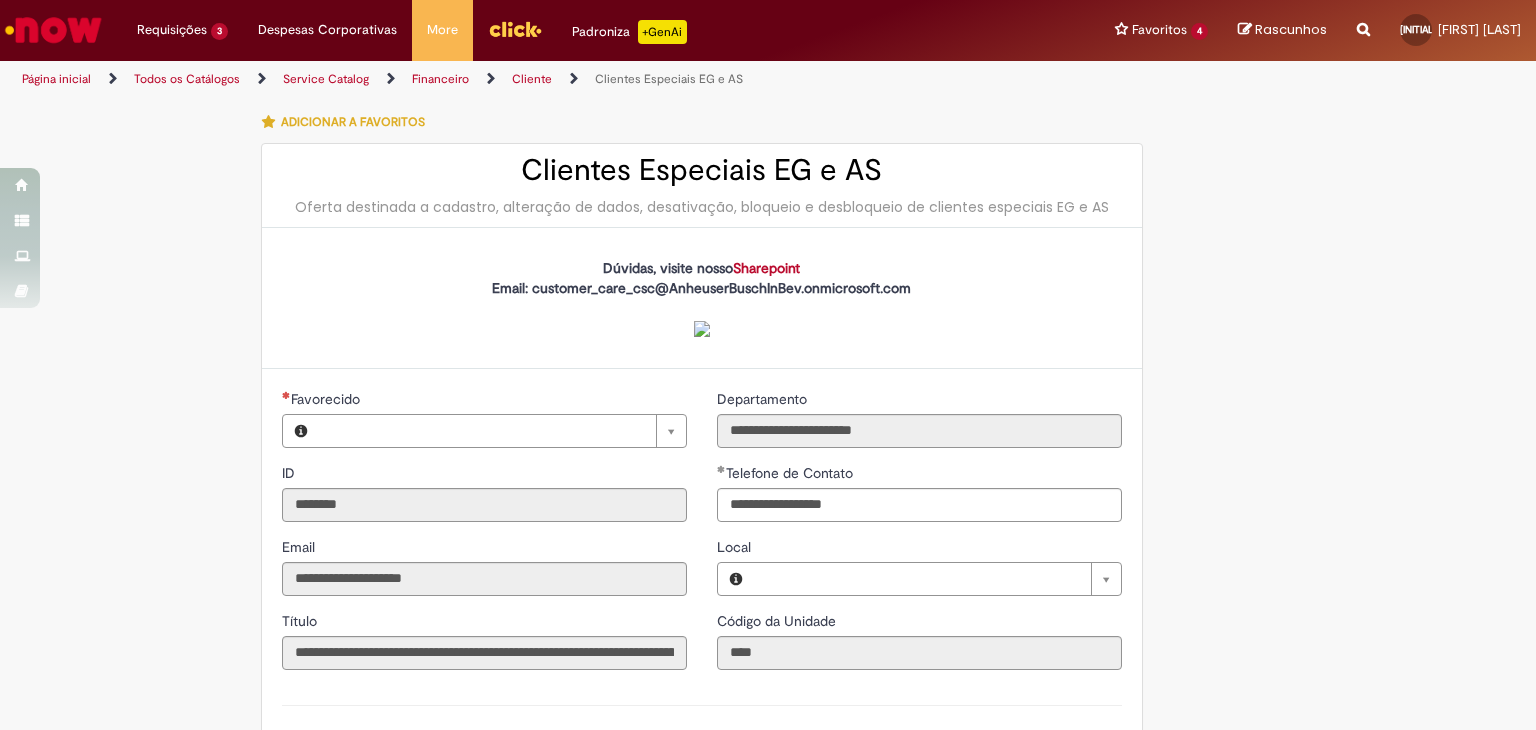 type on "**********" 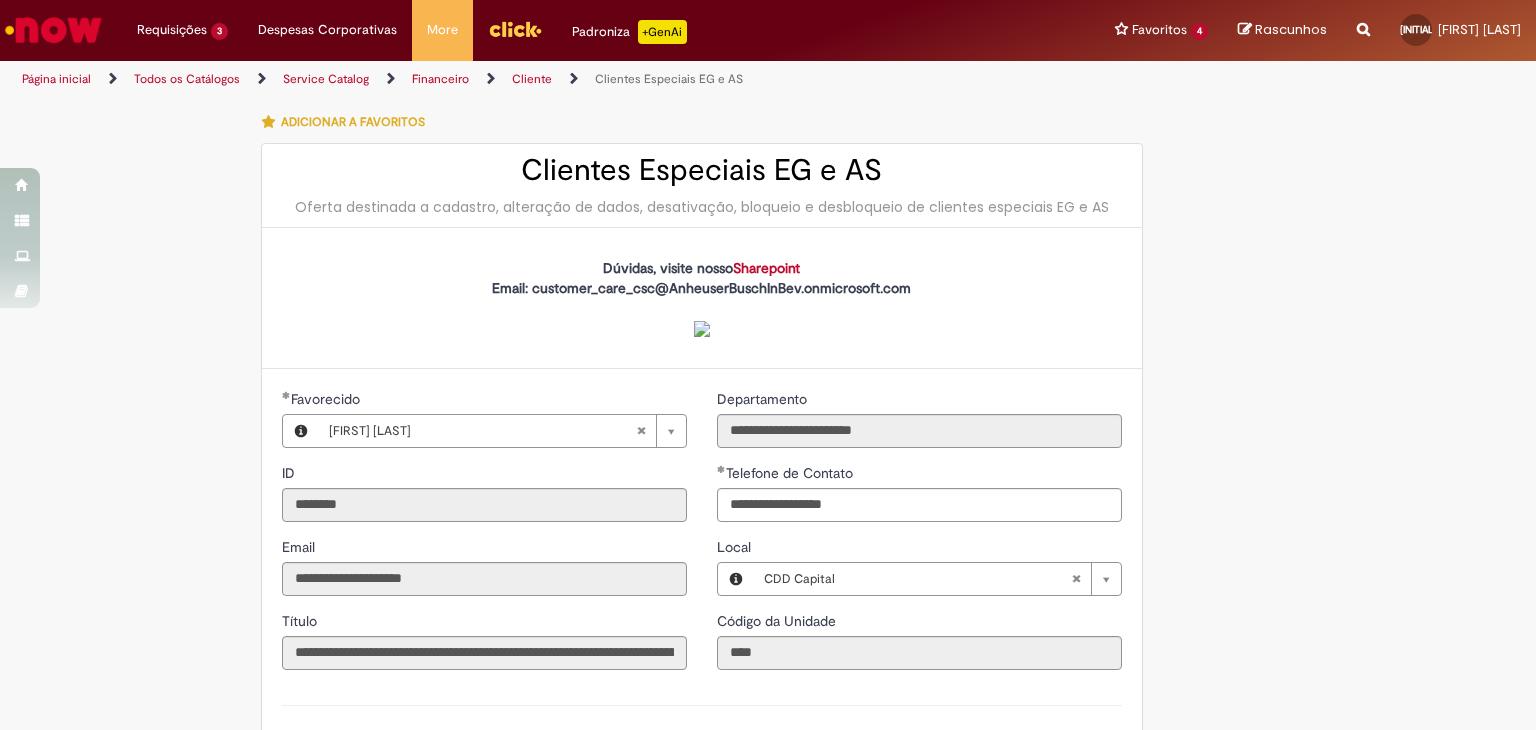 type on "**********" 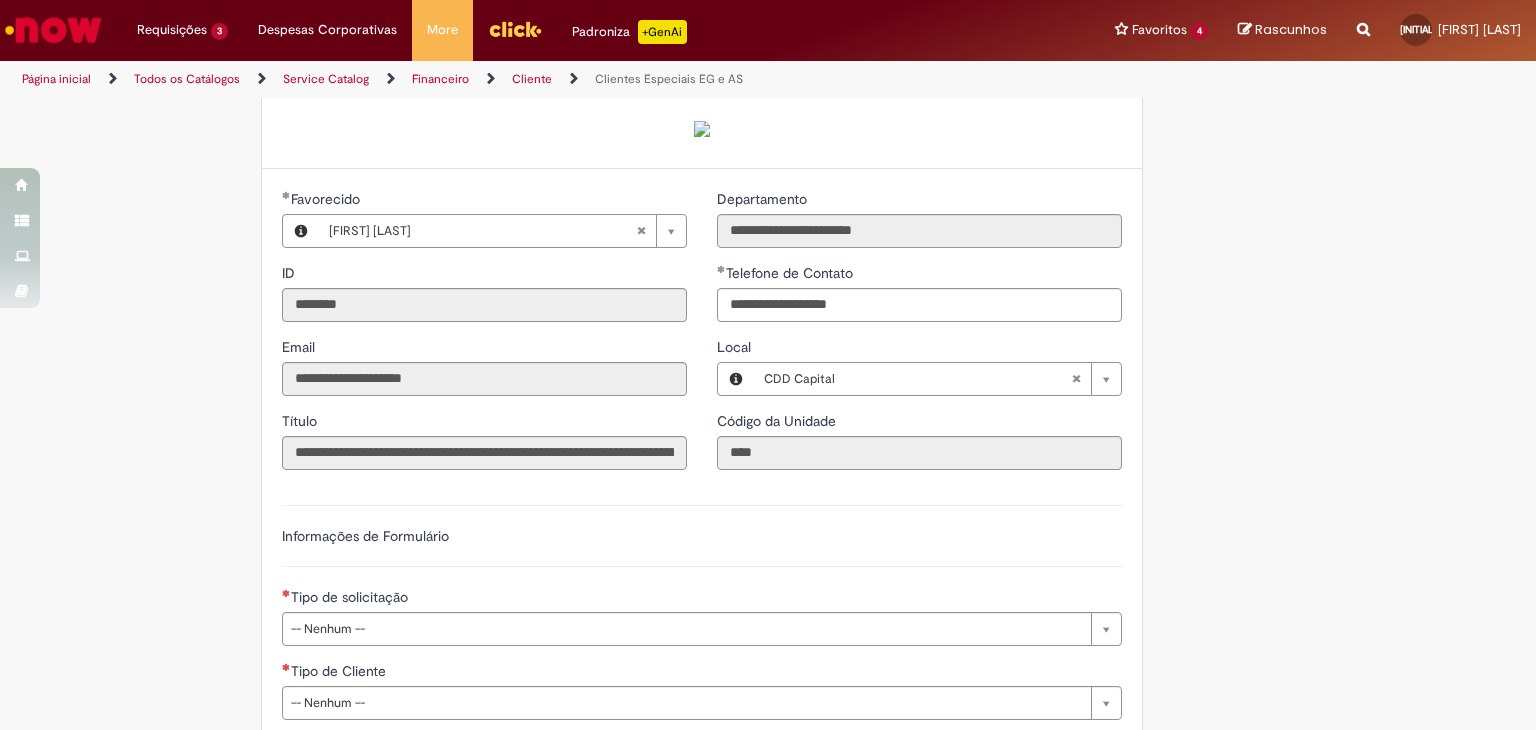 scroll, scrollTop: 500, scrollLeft: 0, axis: vertical 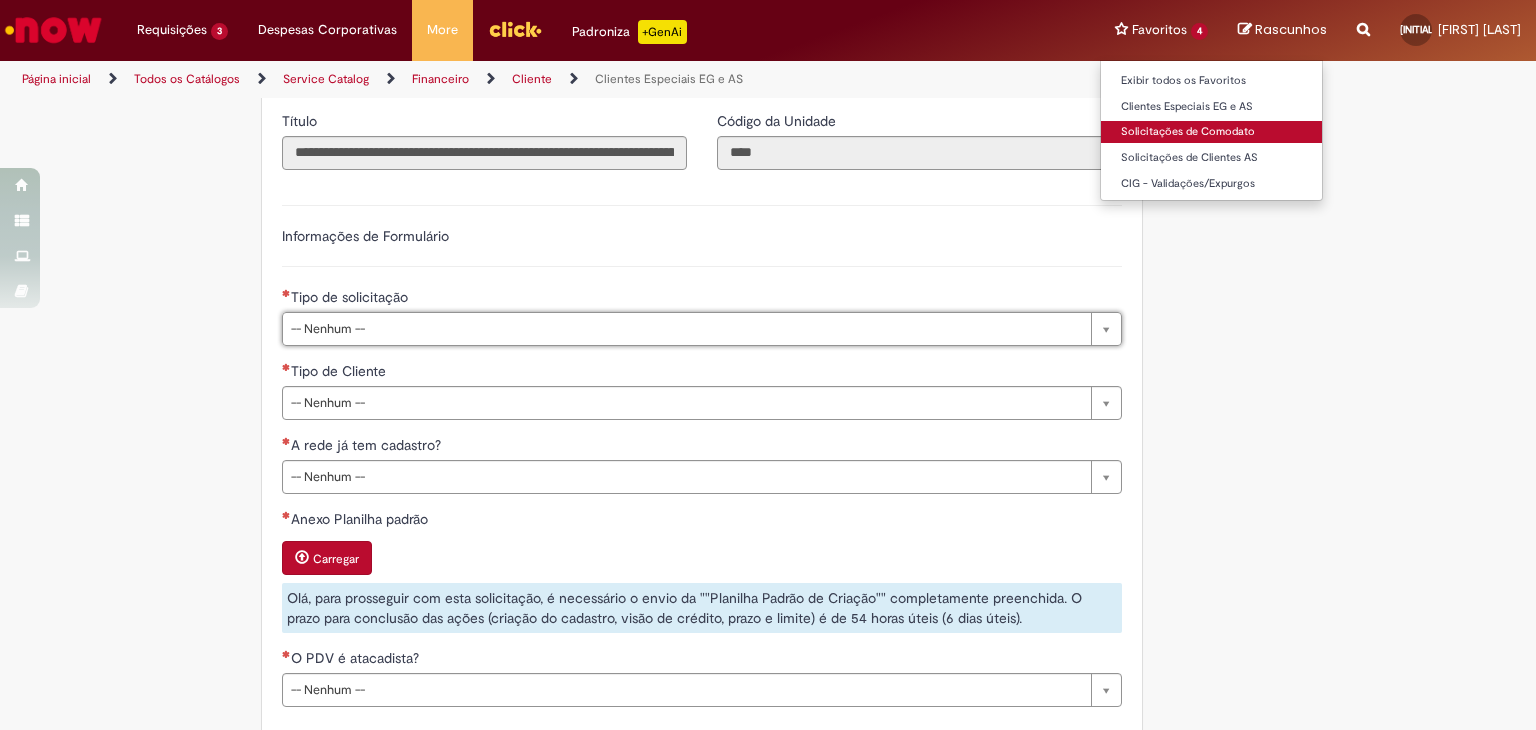 click on "Solicitações de Comodato" at bounding box center (1211, 132) 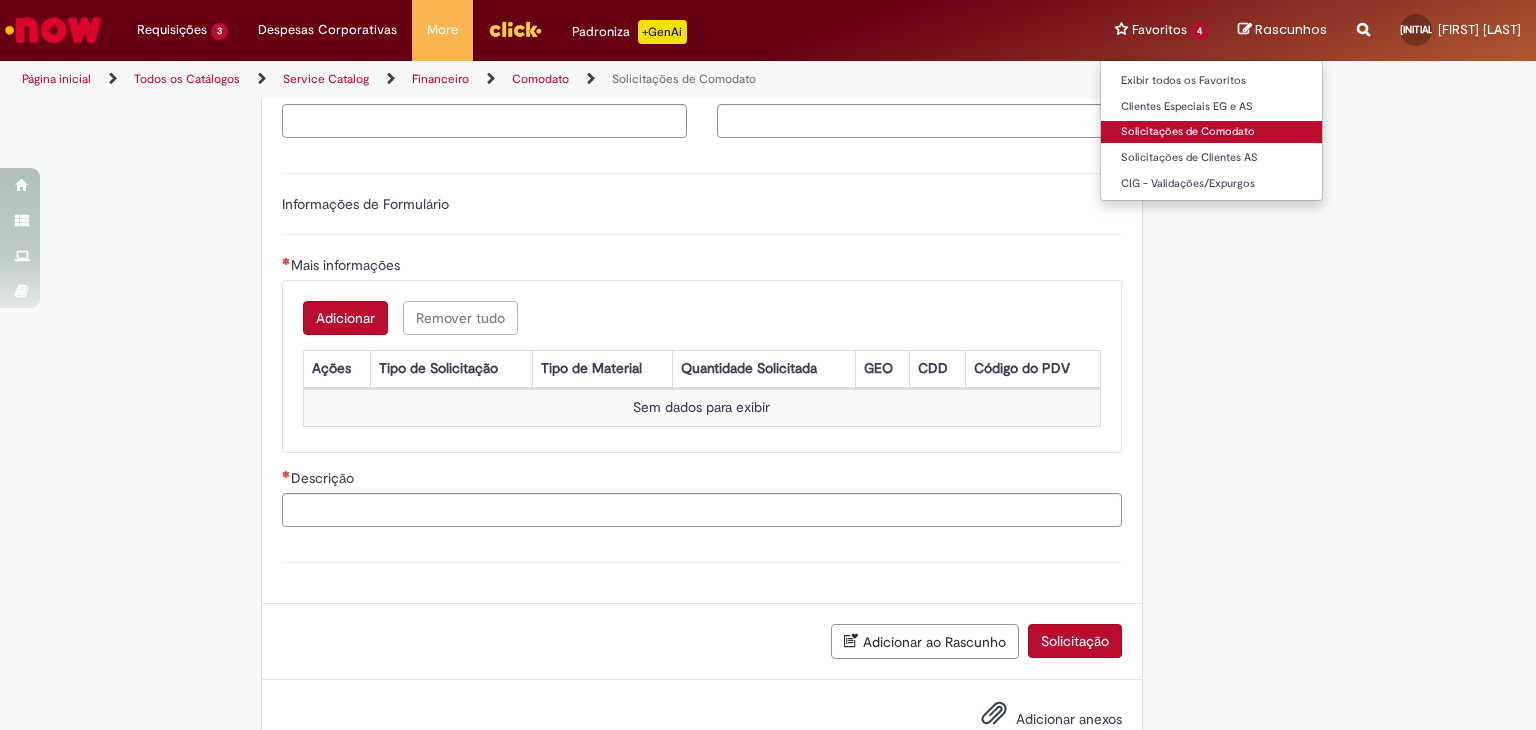 type on "********" 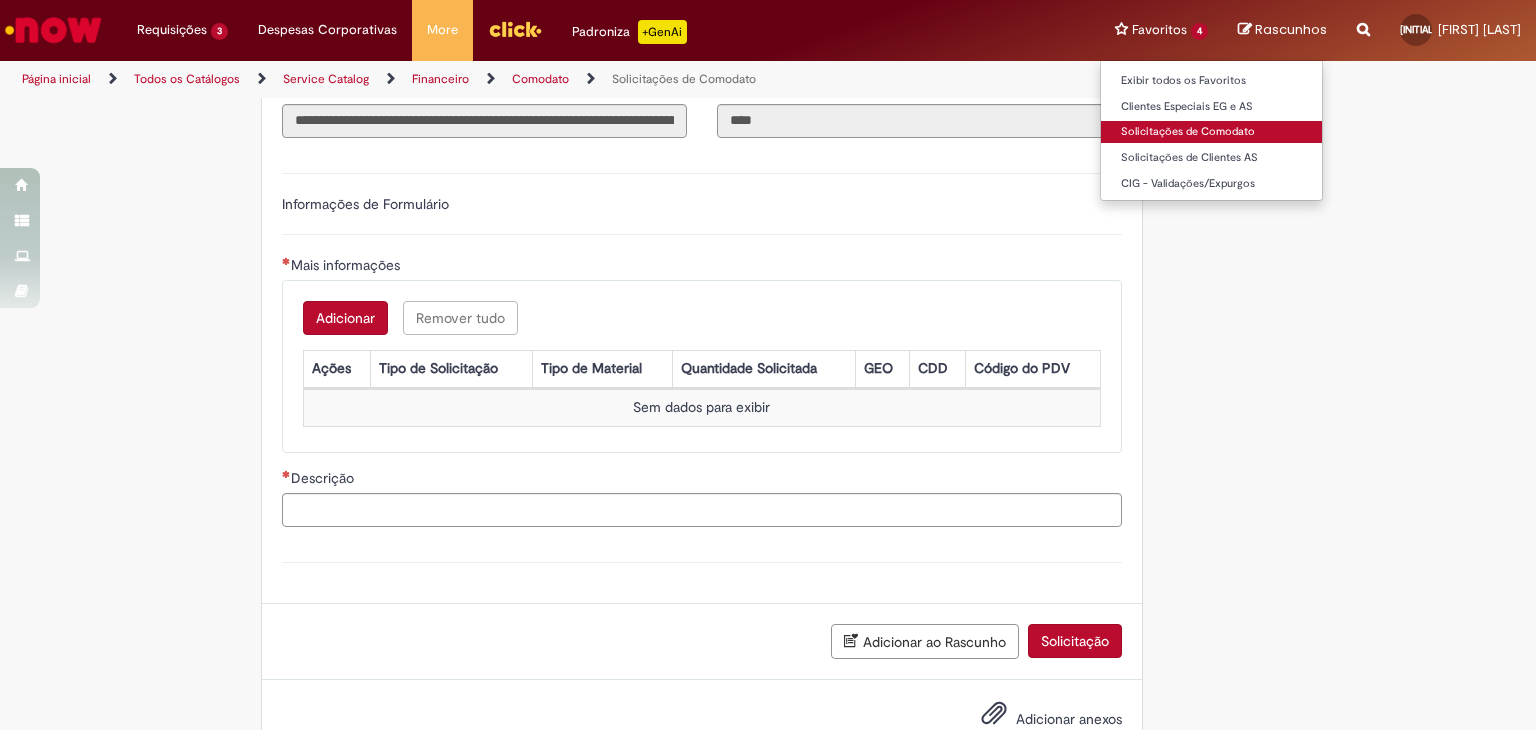 type on "**********" 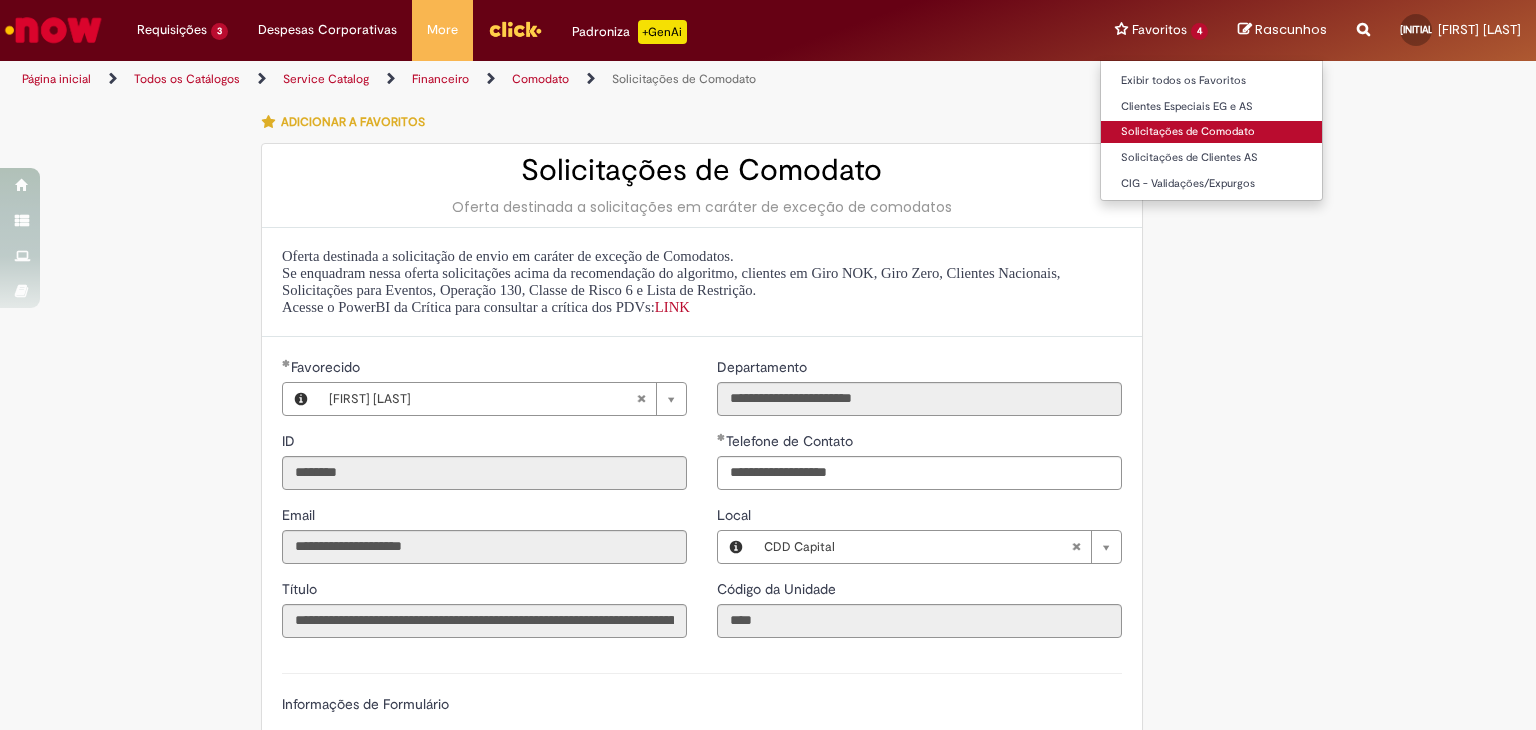type on "**********" 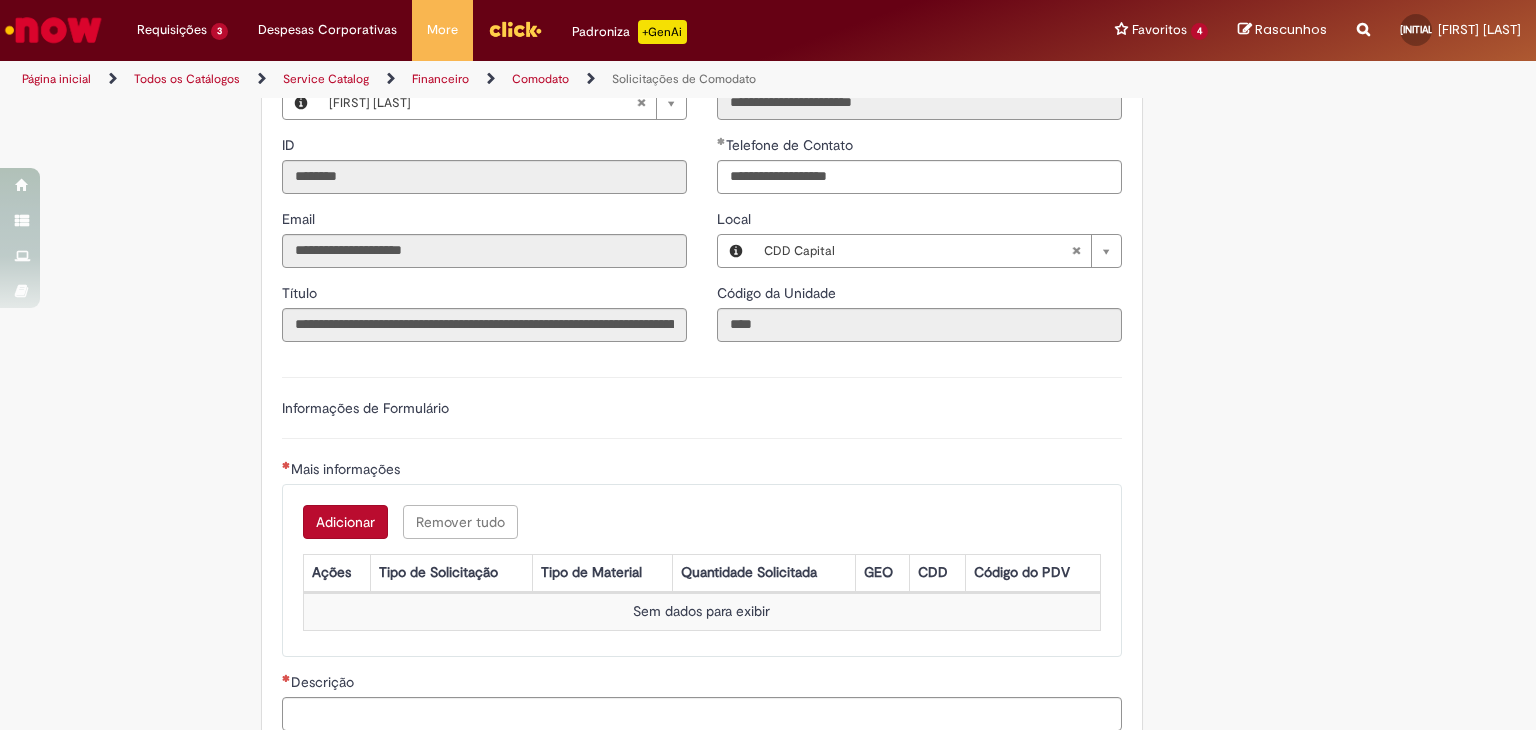 scroll, scrollTop: 300, scrollLeft: 0, axis: vertical 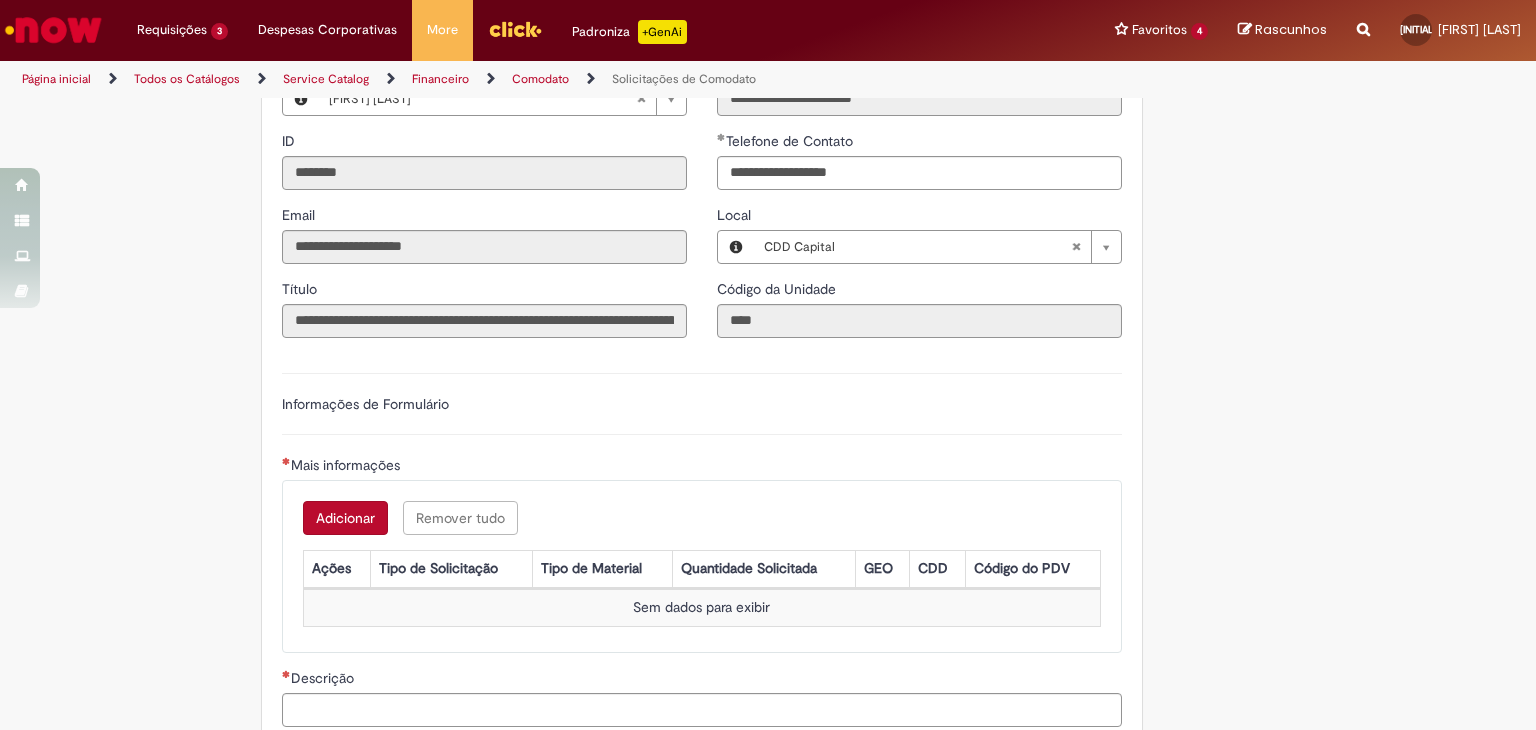 click on "Adicionar" at bounding box center (345, 518) 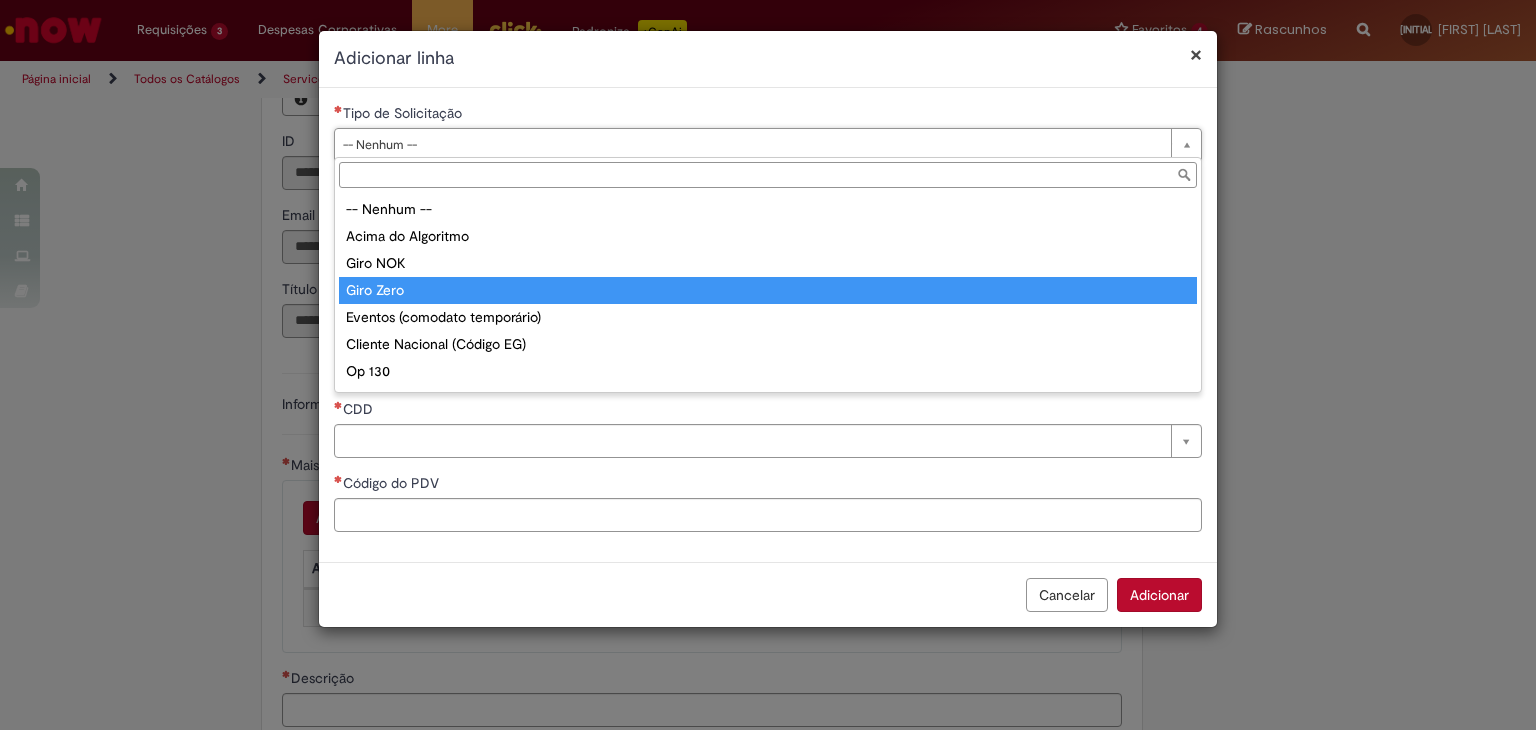 type on "*********" 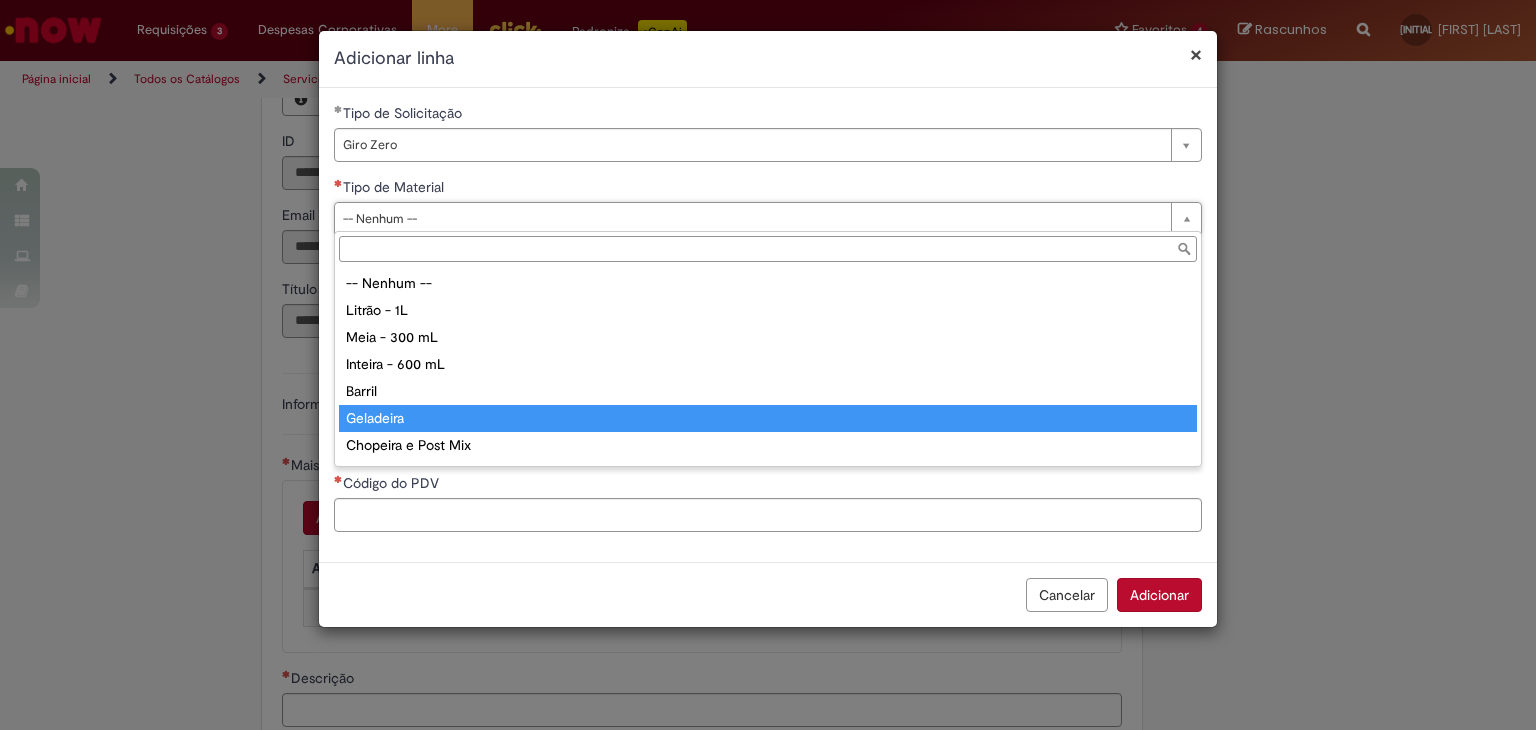 type on "*********" 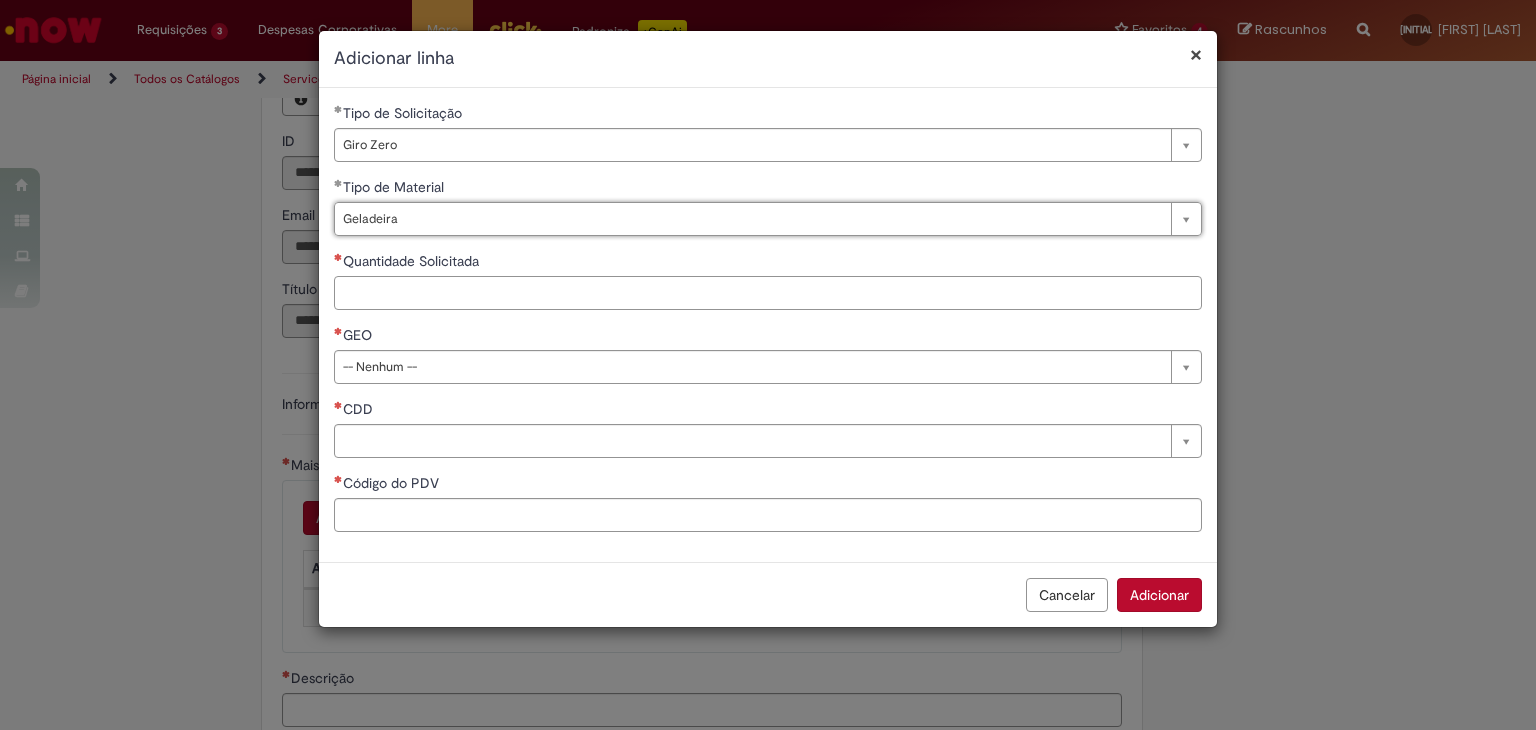 click on "Quantidade Solicitada" at bounding box center (768, 293) 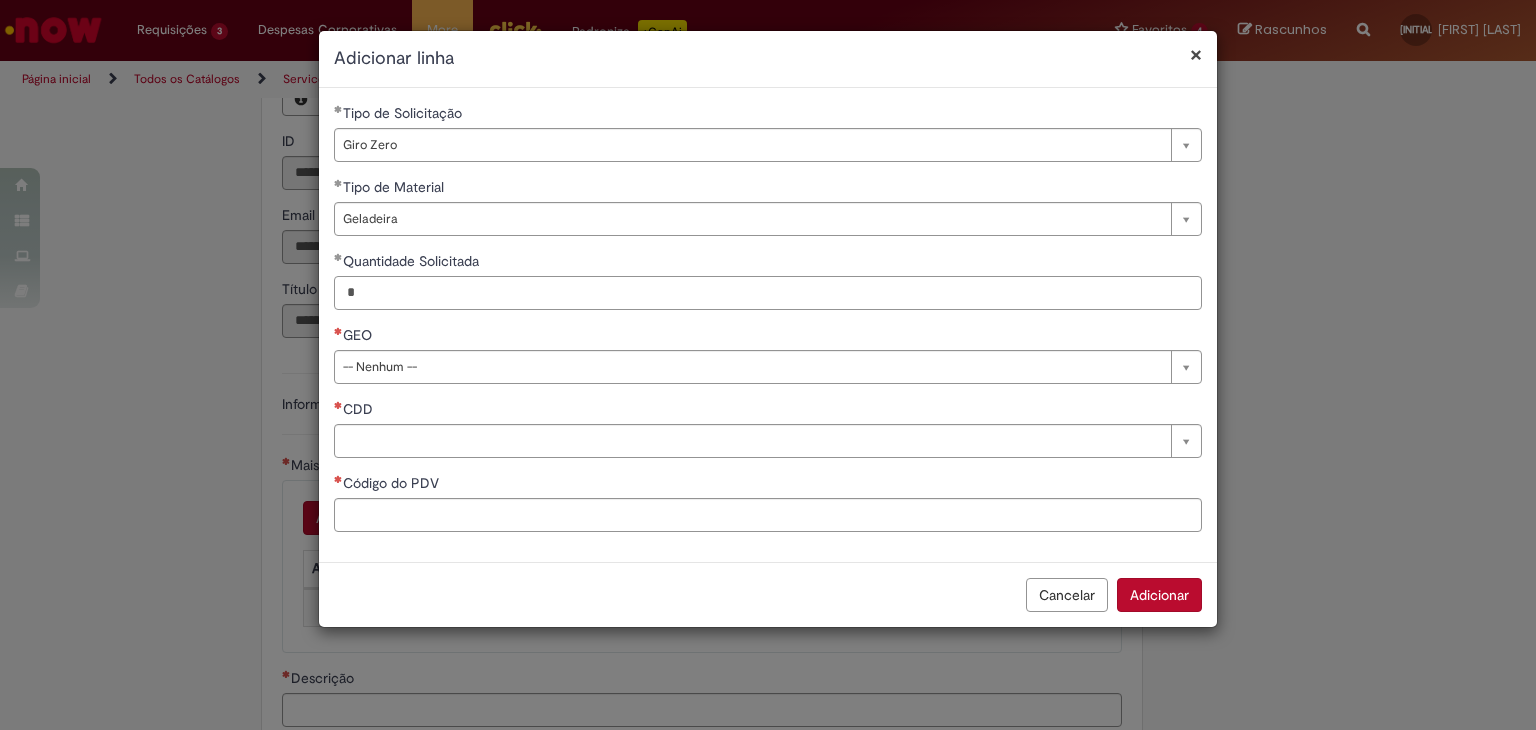 type on "*" 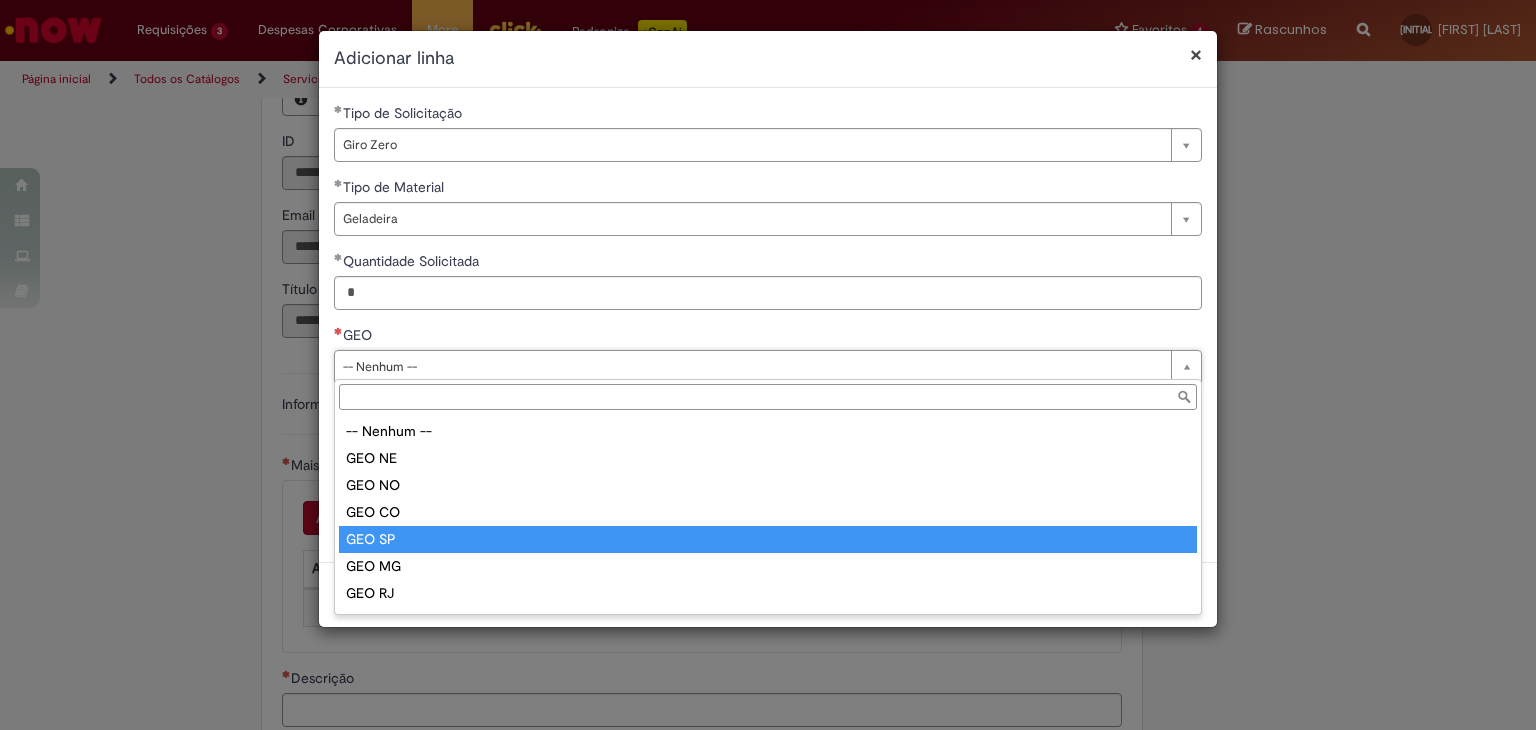 type on "******" 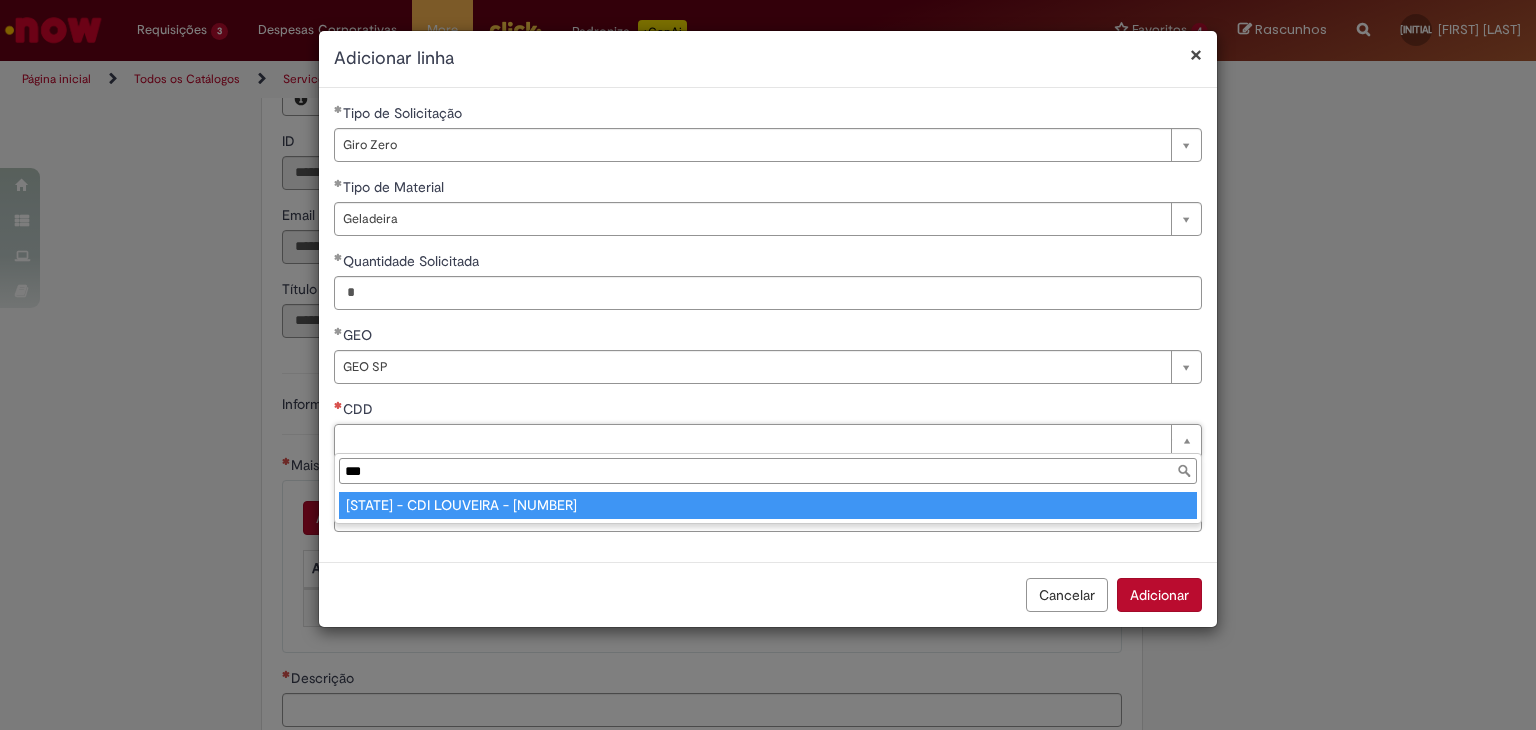 type on "***" 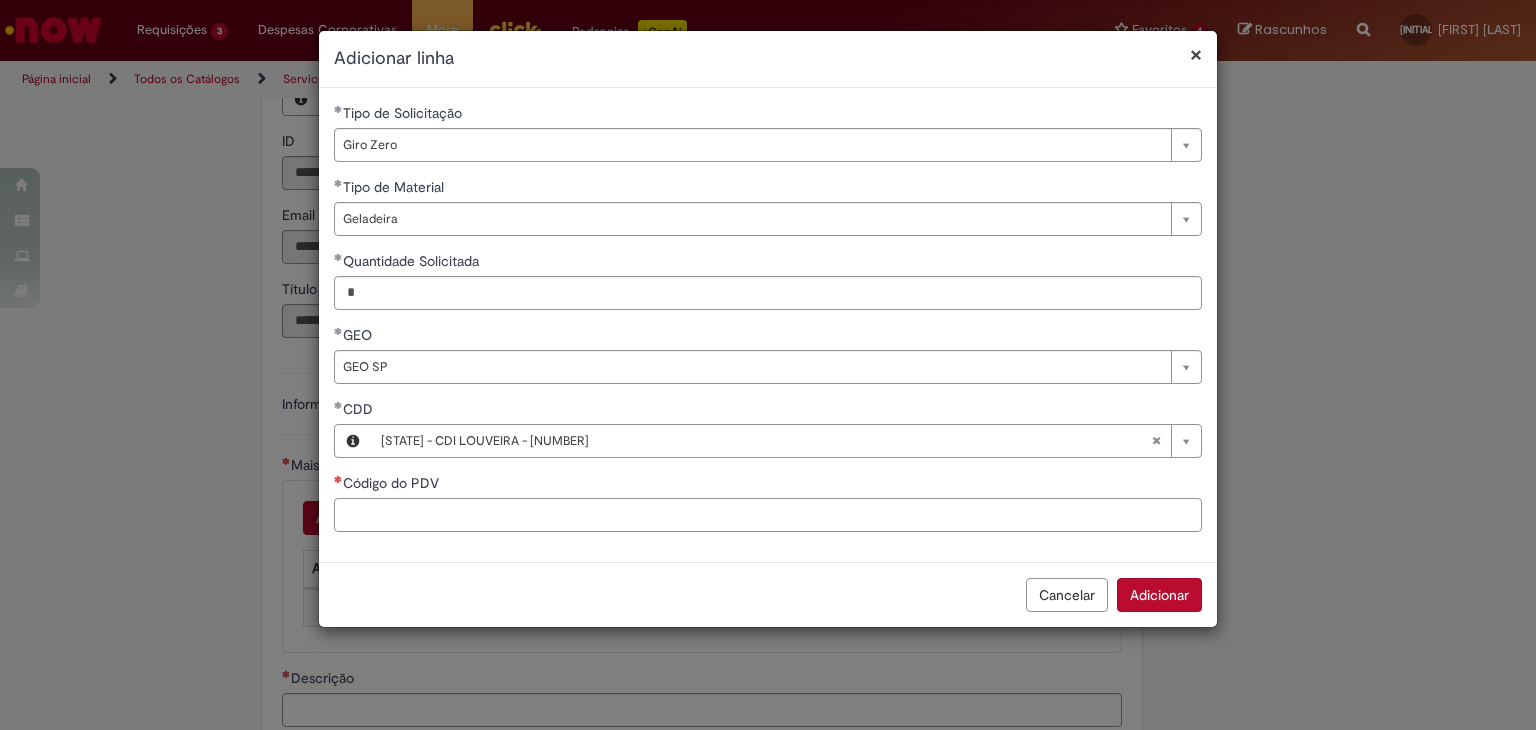 click on "Código do PDV" at bounding box center [768, 515] 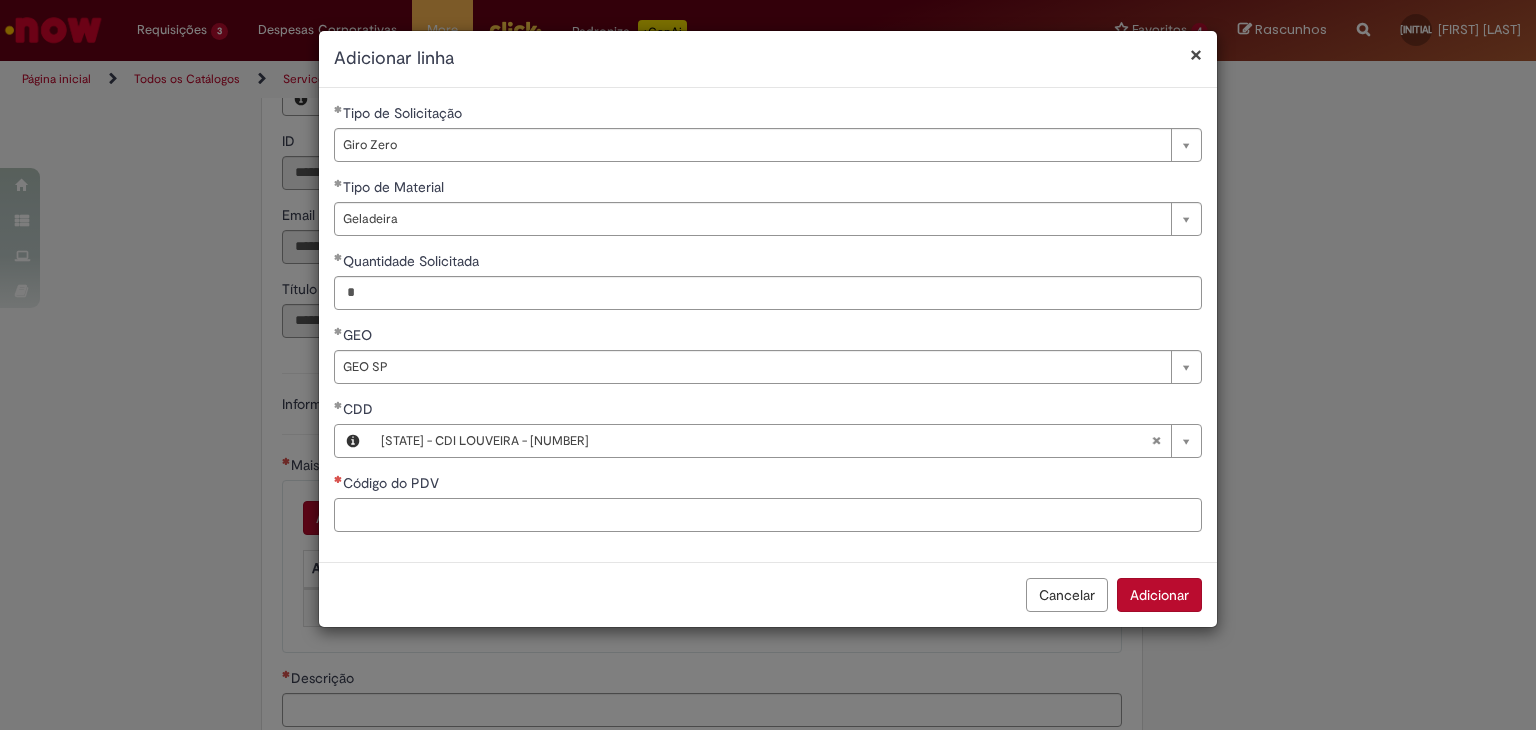 paste on "****" 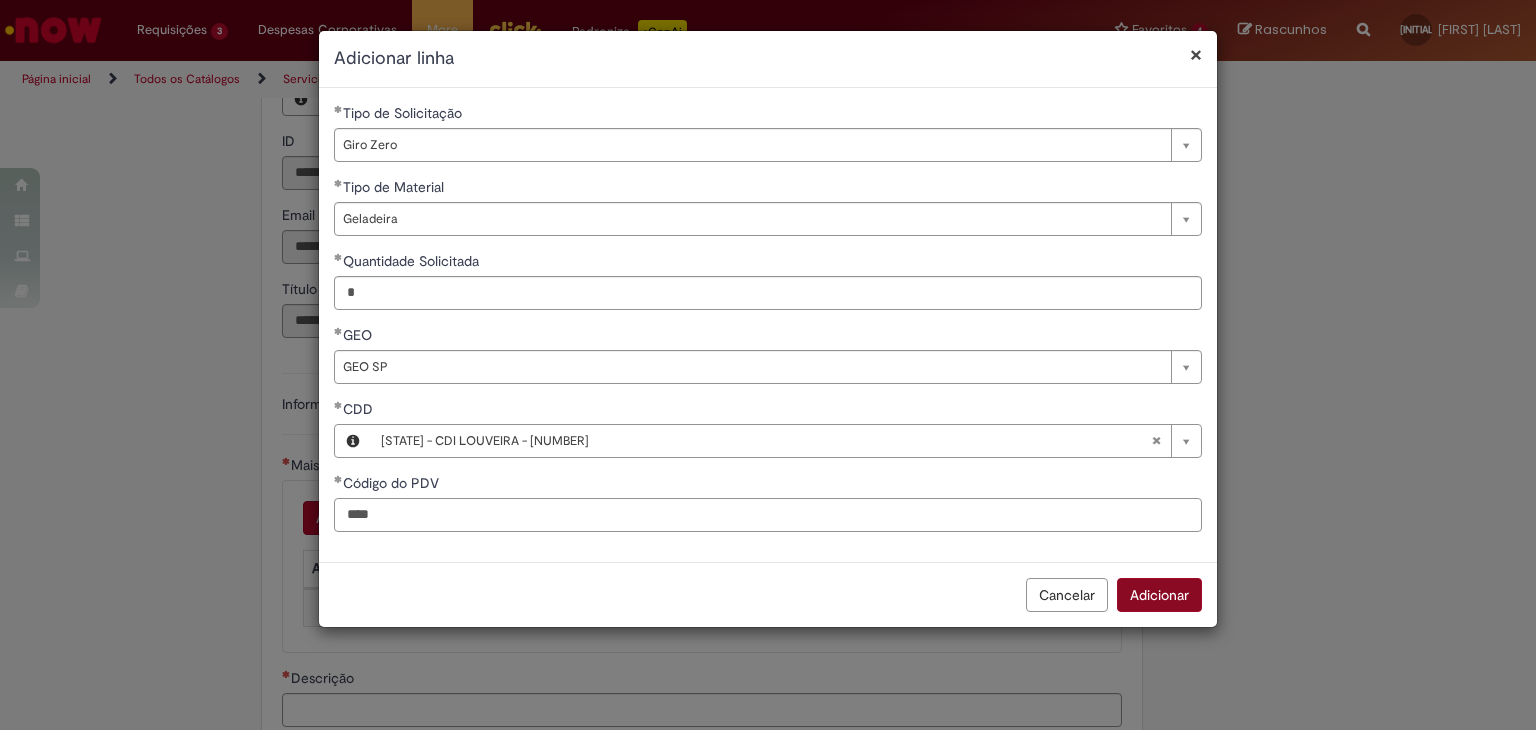 type on "****" 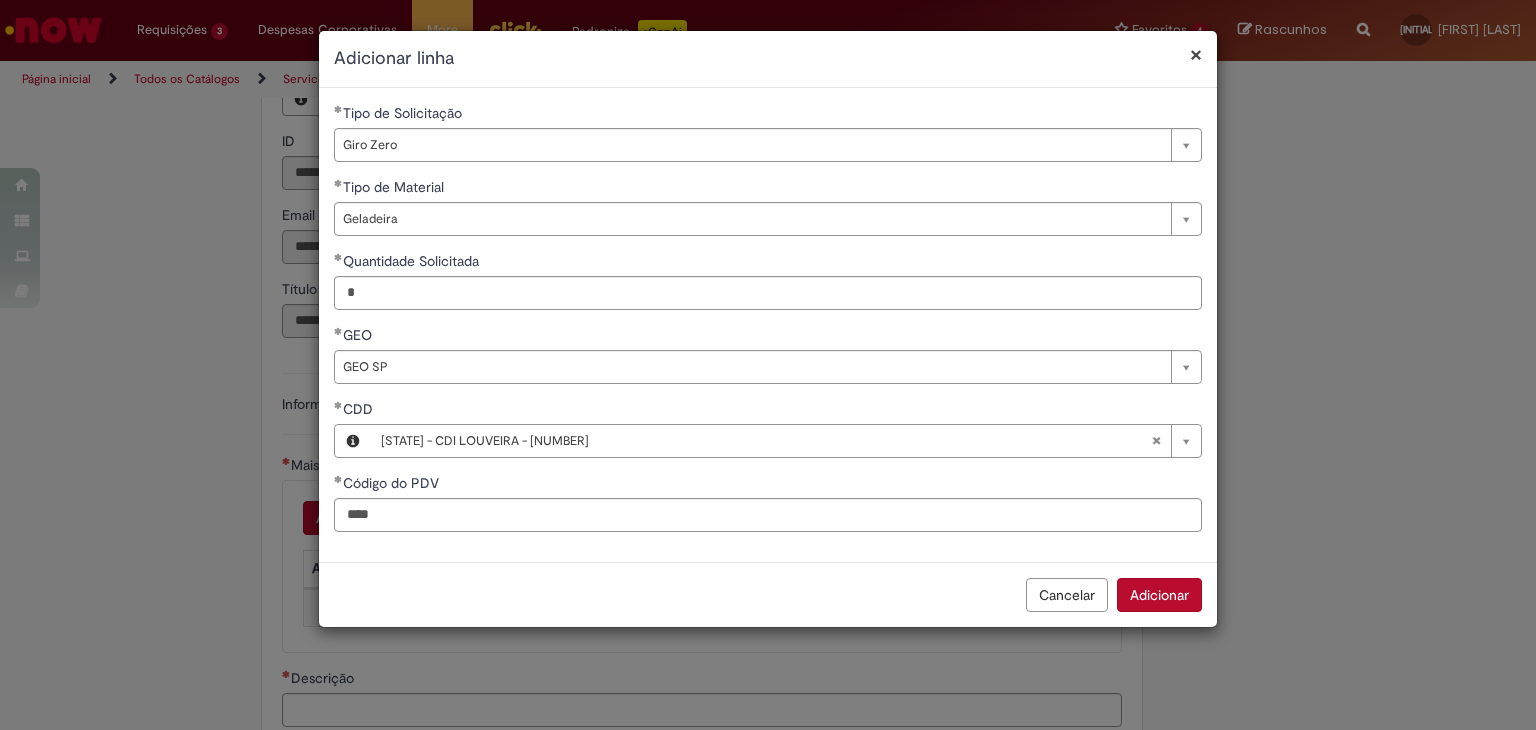 click on "Adicionar" at bounding box center [1159, 595] 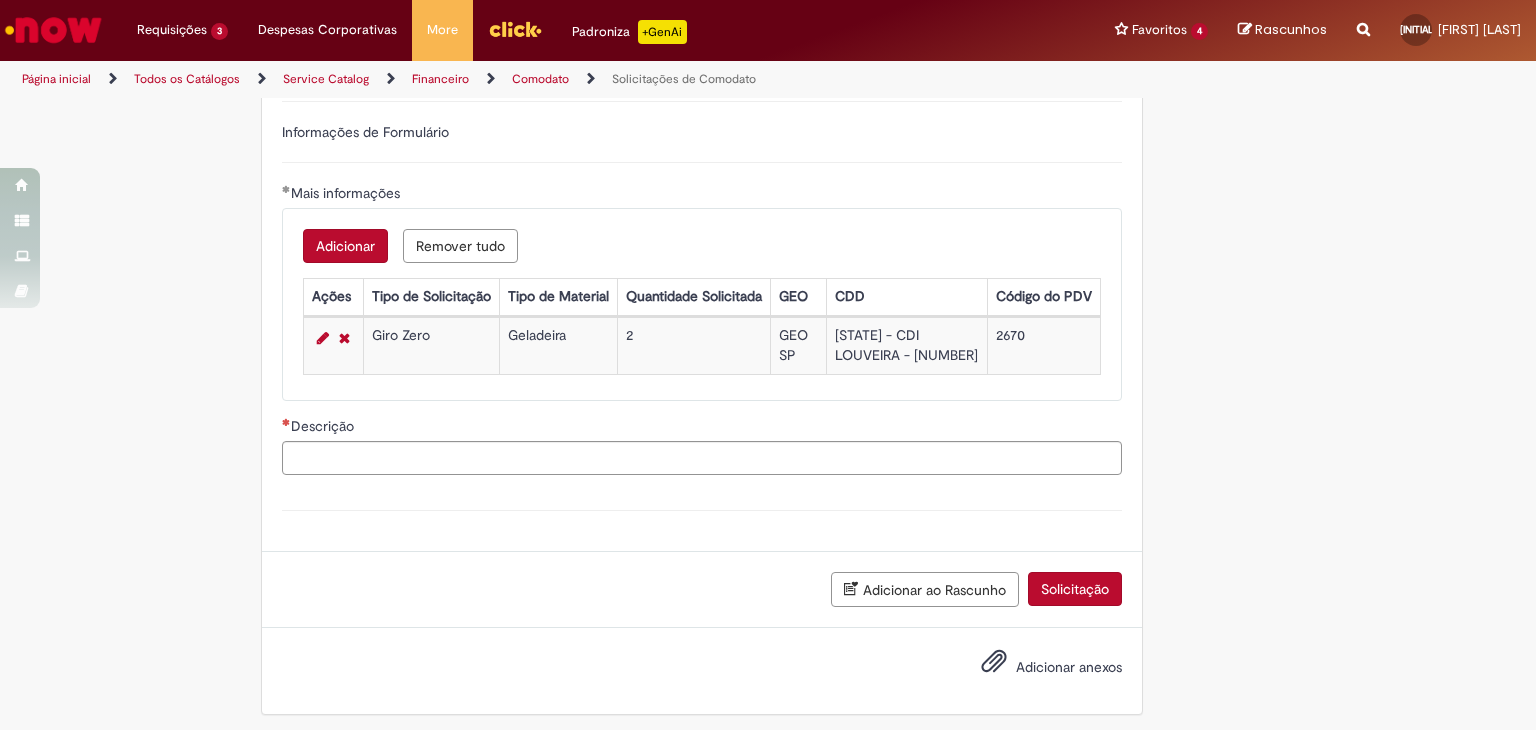 scroll, scrollTop: 580, scrollLeft: 0, axis: vertical 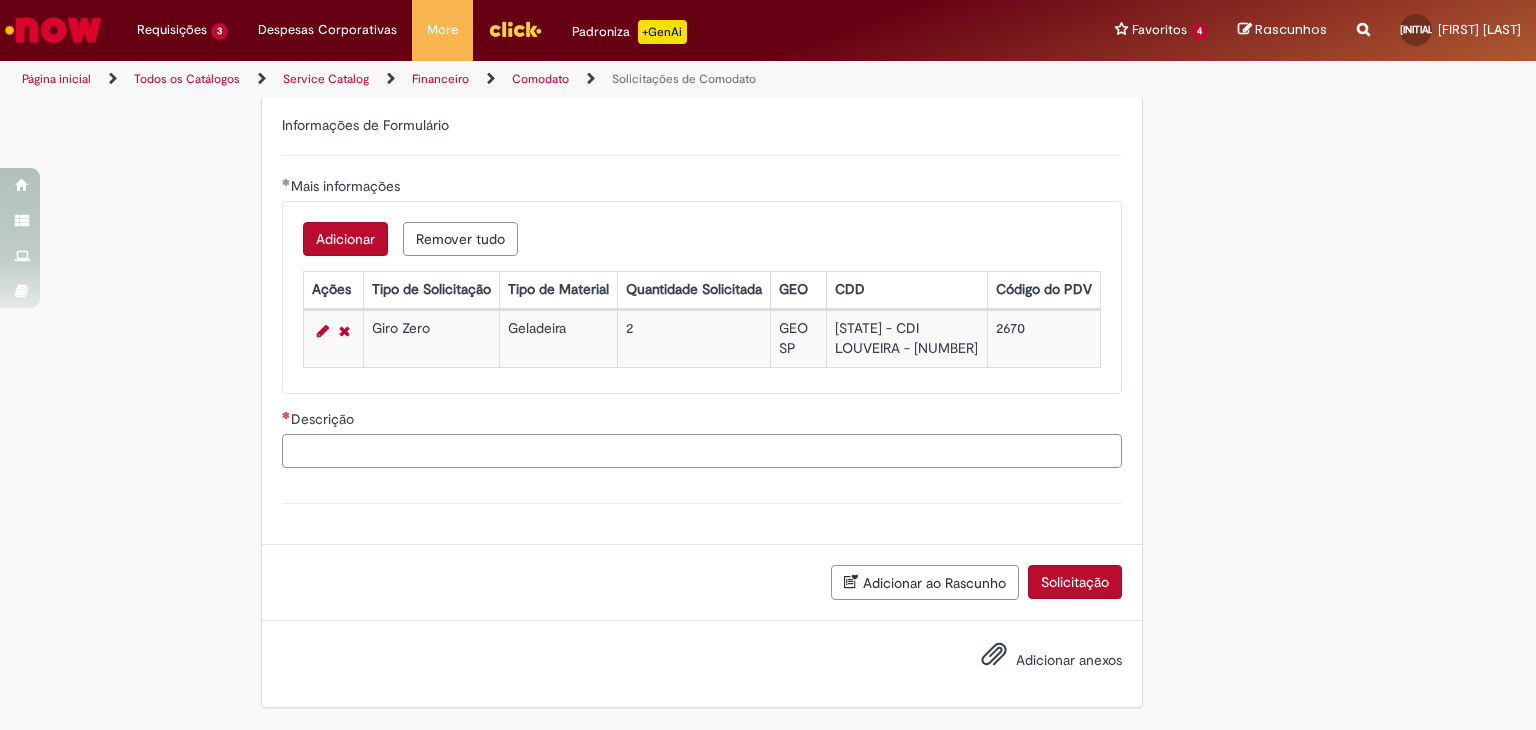 click on "Descrição" at bounding box center (702, 451) 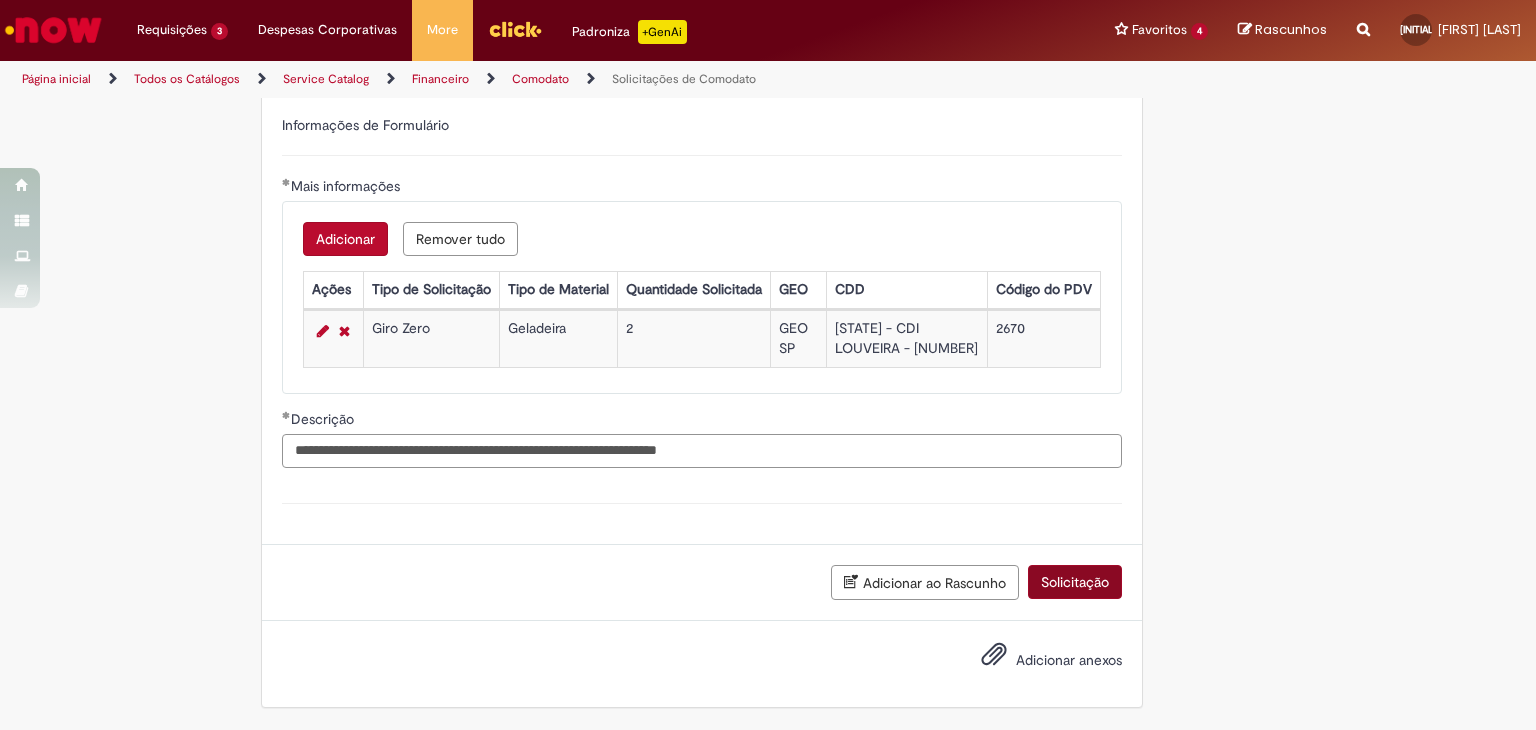 type on "**********" 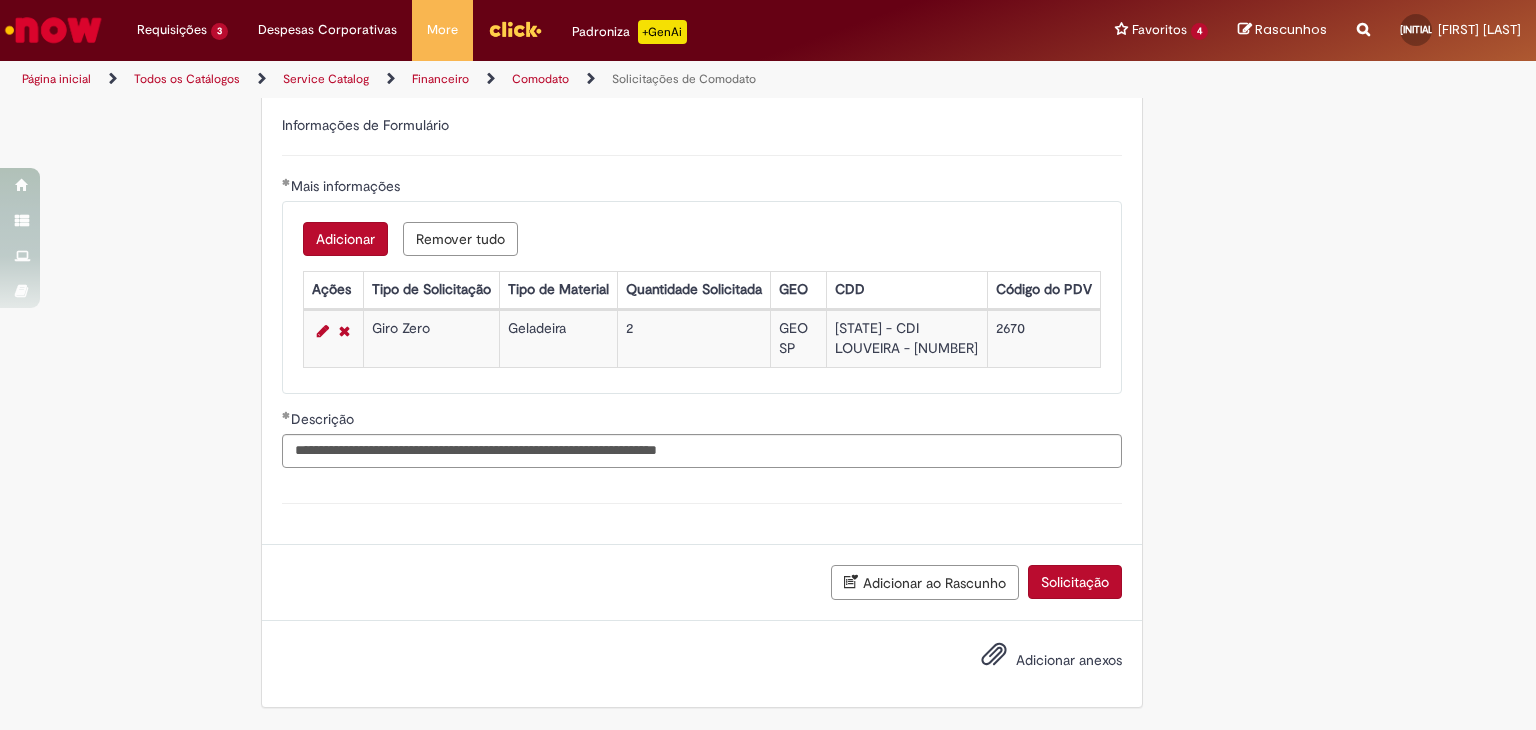 click on "Solicitação" at bounding box center [1075, 582] 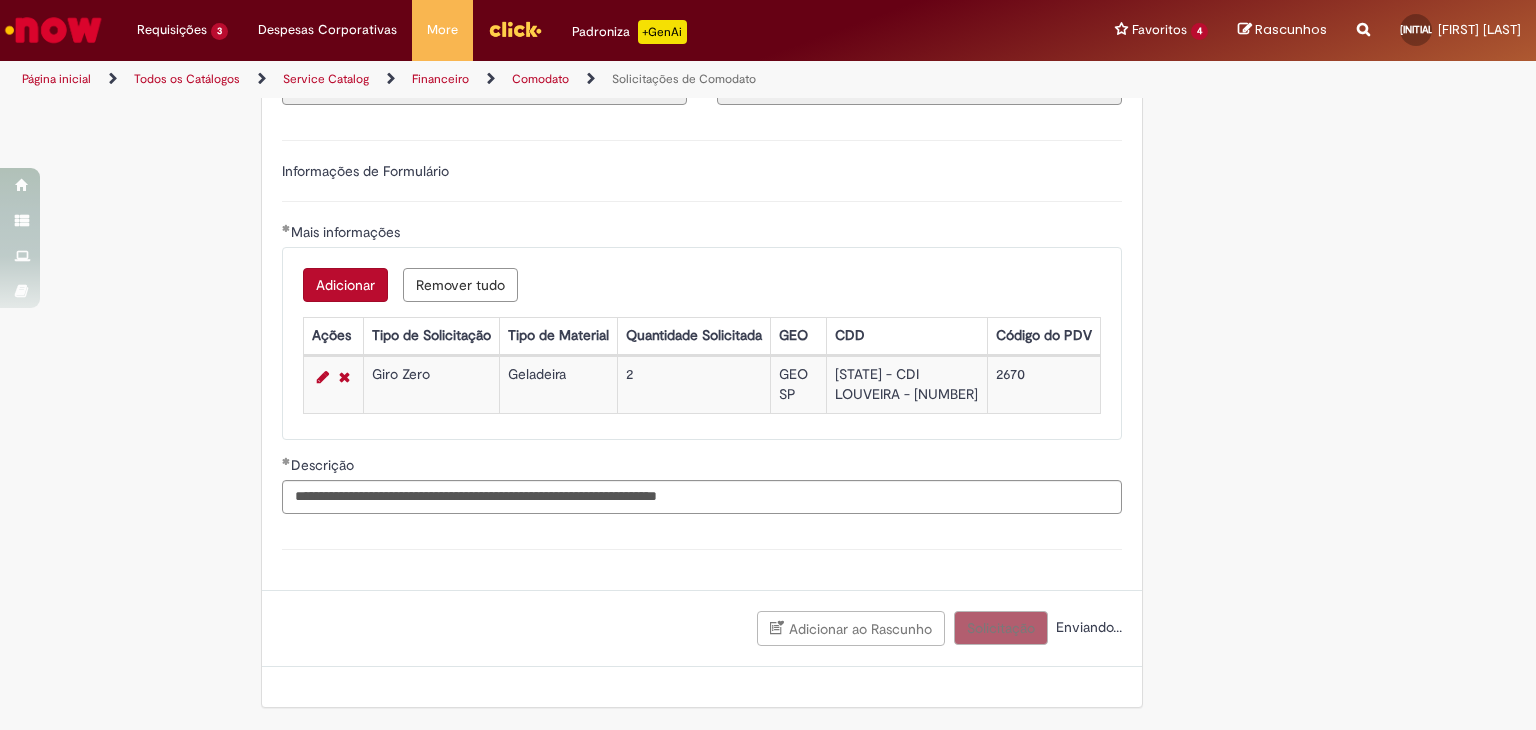 scroll, scrollTop: 533, scrollLeft: 0, axis: vertical 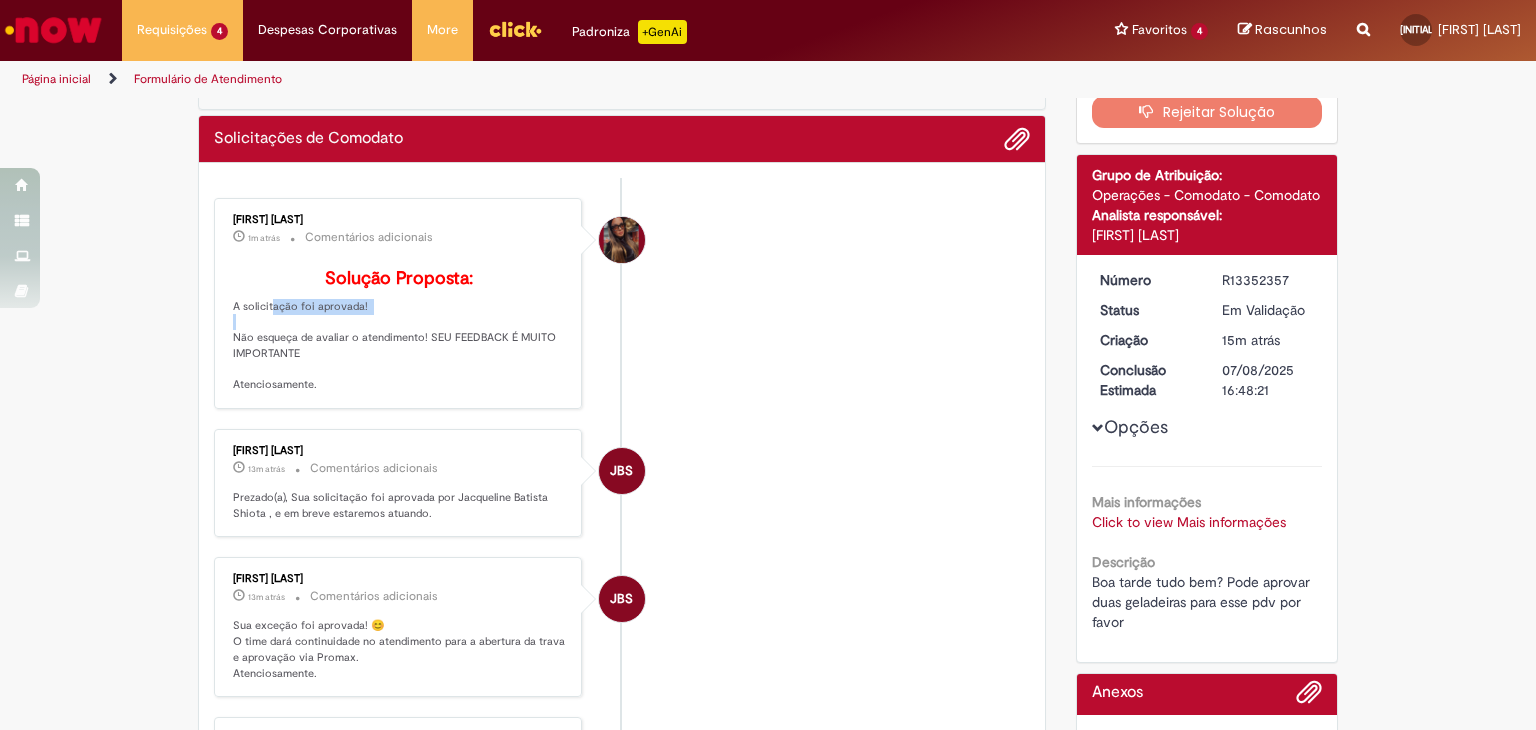 drag, startPoint x: 277, startPoint y: 337, endPoint x: 431, endPoint y: 337, distance: 154 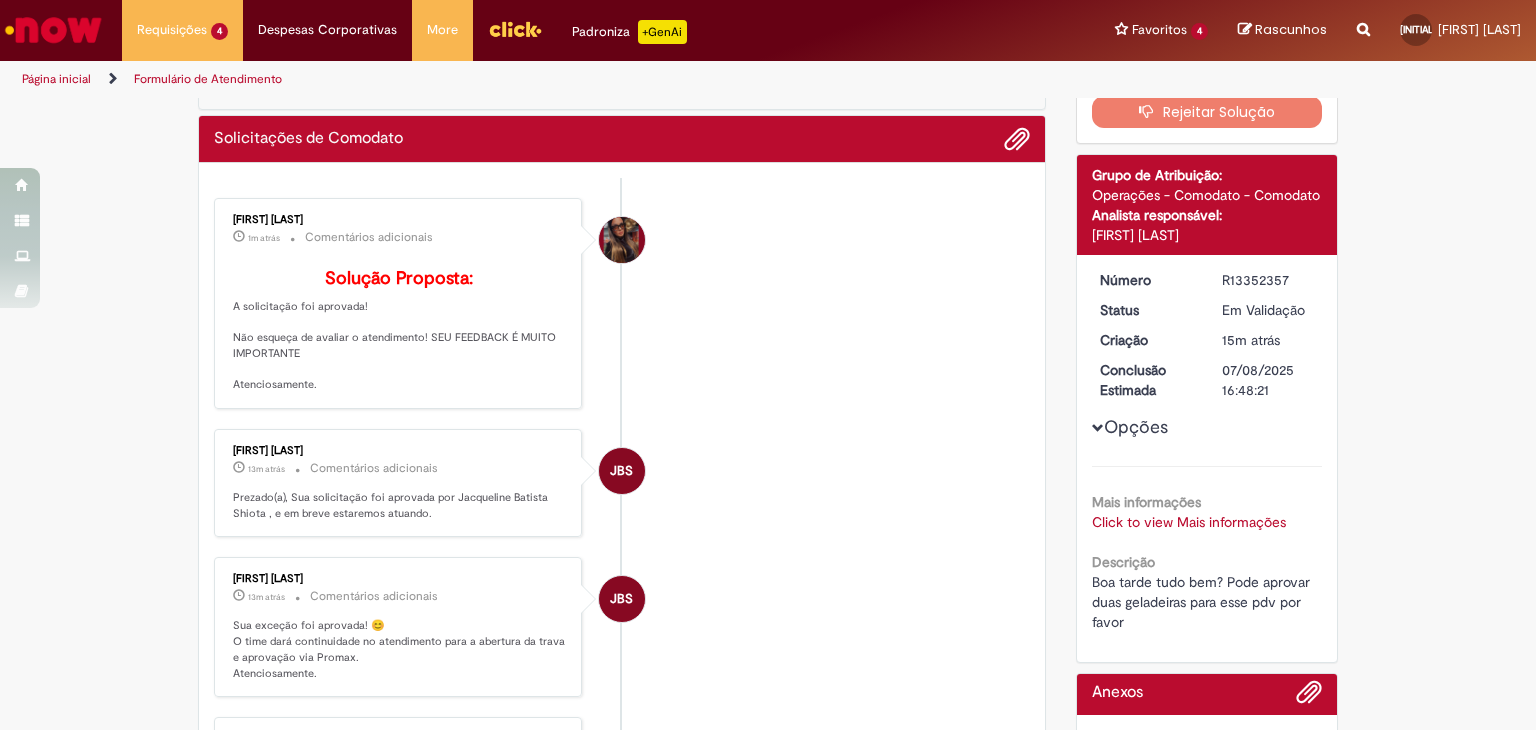 click on "[FIRST] [LAST]
1m atrás 1m atrás     Comentários adicionais
Solução Proposta:
A solicitação foi aprovada!
Não esqueça de avaliar o atendimento! SEU FEEDBACK É MUITO IMPORTANTE
Atenciosamente." at bounding box center [622, 303] 